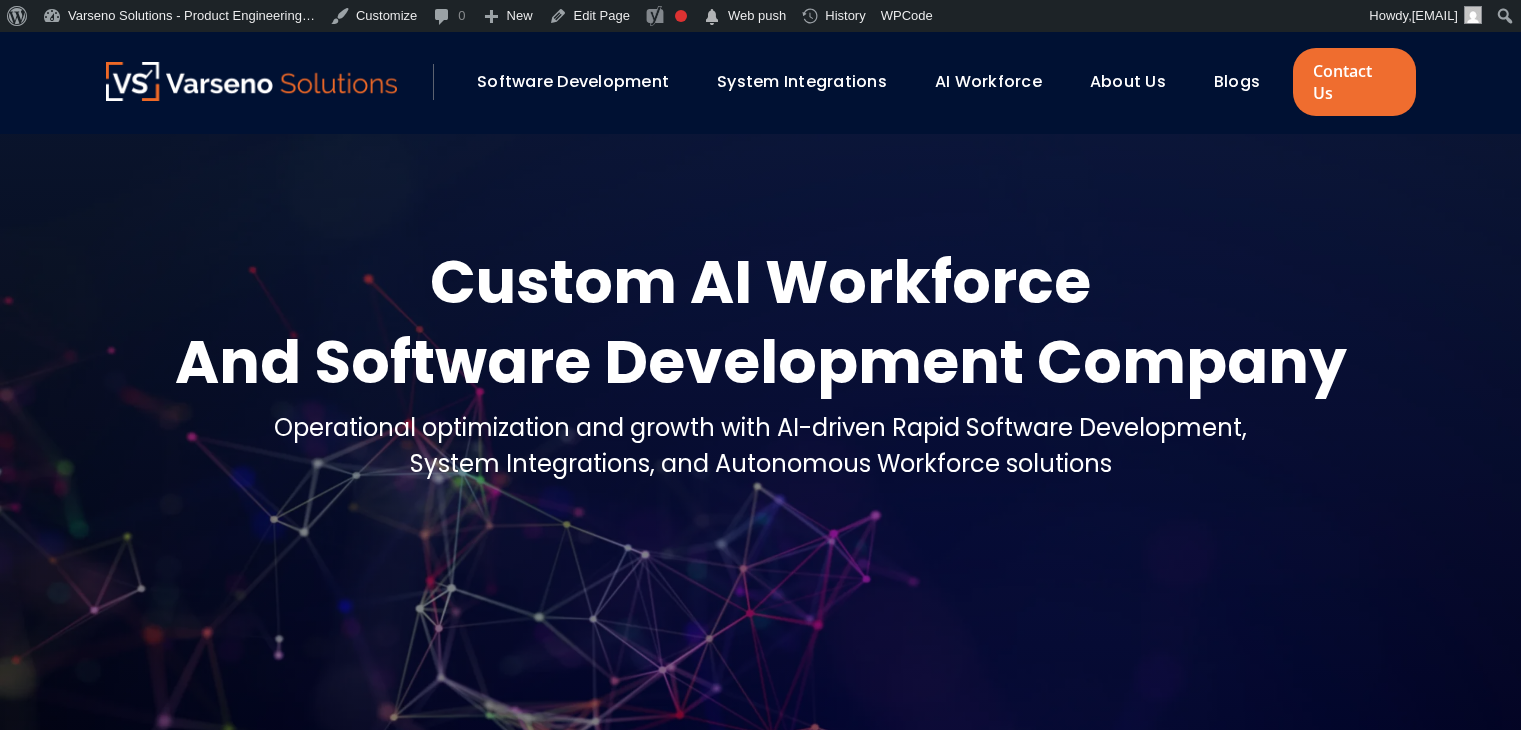 scroll, scrollTop: 0, scrollLeft: 0, axis: both 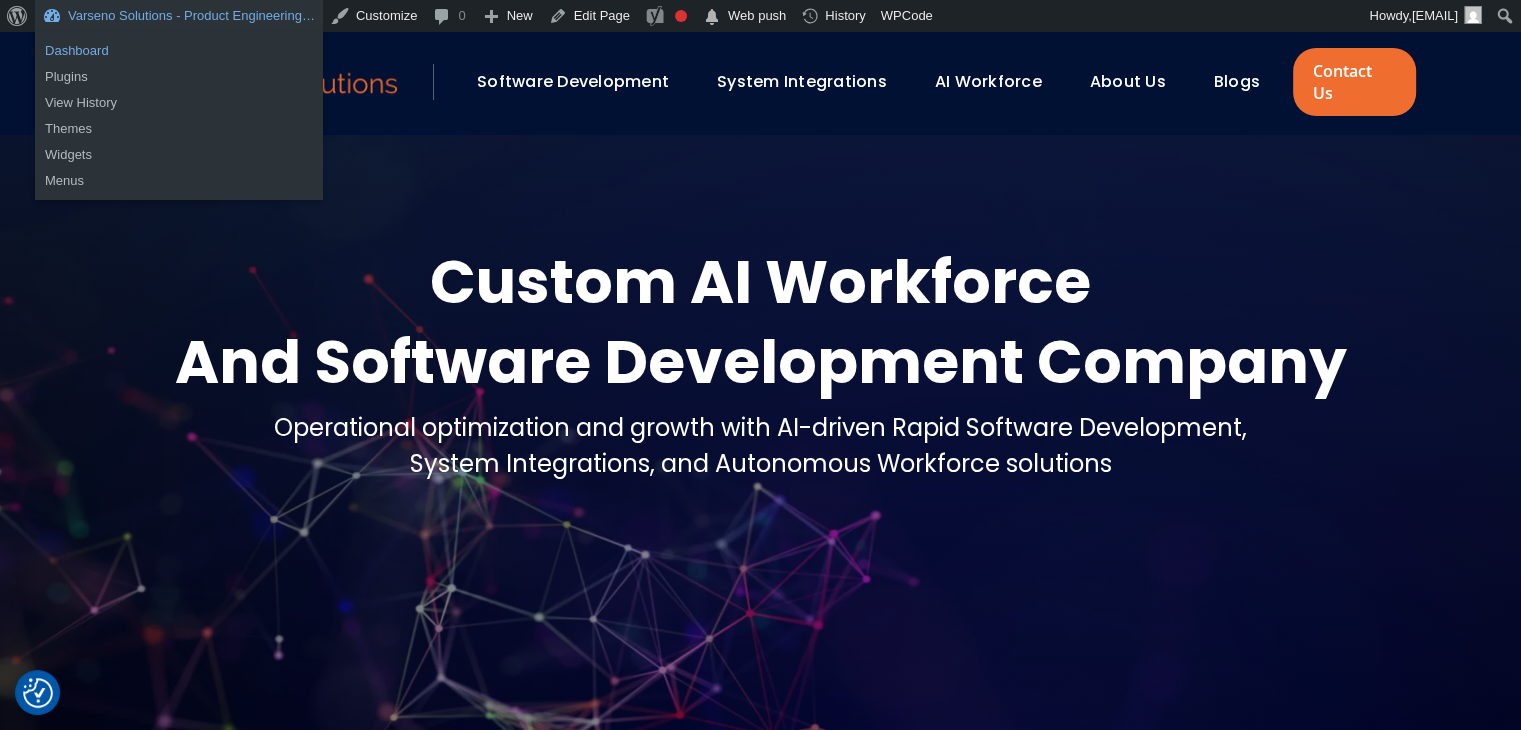 click on "Dashboard" at bounding box center (179, 51) 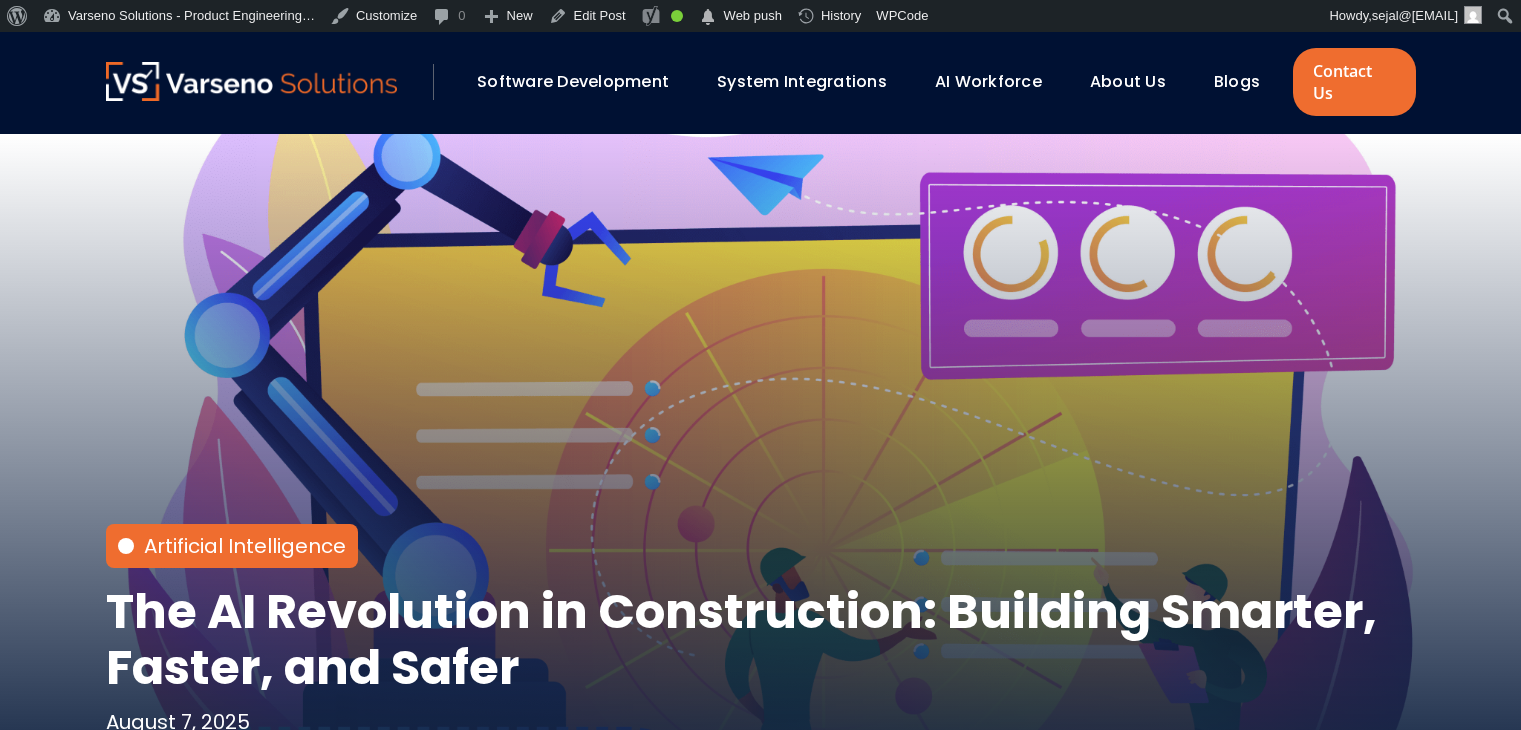 scroll, scrollTop: 0, scrollLeft: 0, axis: both 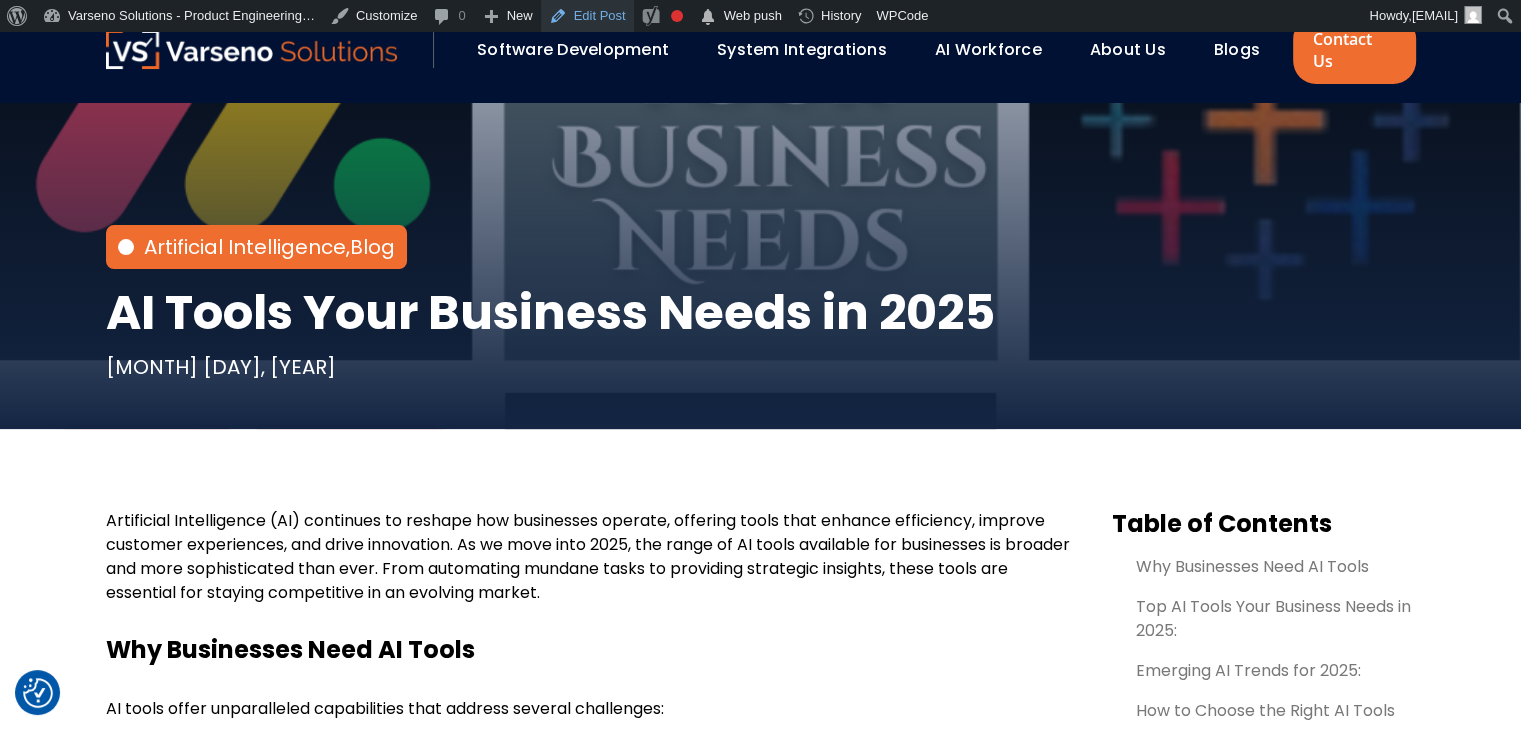 drag, startPoint x: 598, startPoint y: 25, endPoint x: 586, endPoint y: 25, distance: 12 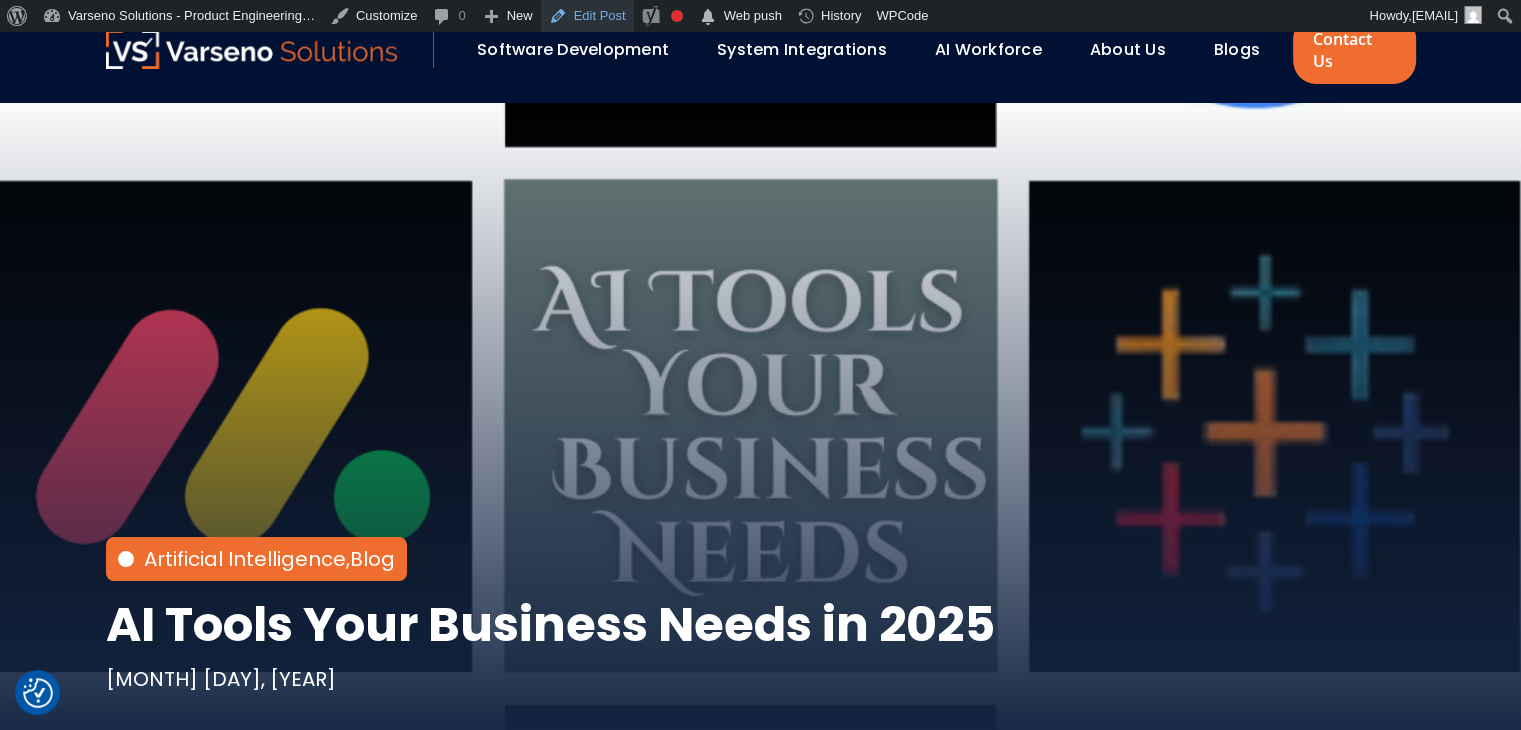 scroll, scrollTop: 0, scrollLeft: 0, axis: both 